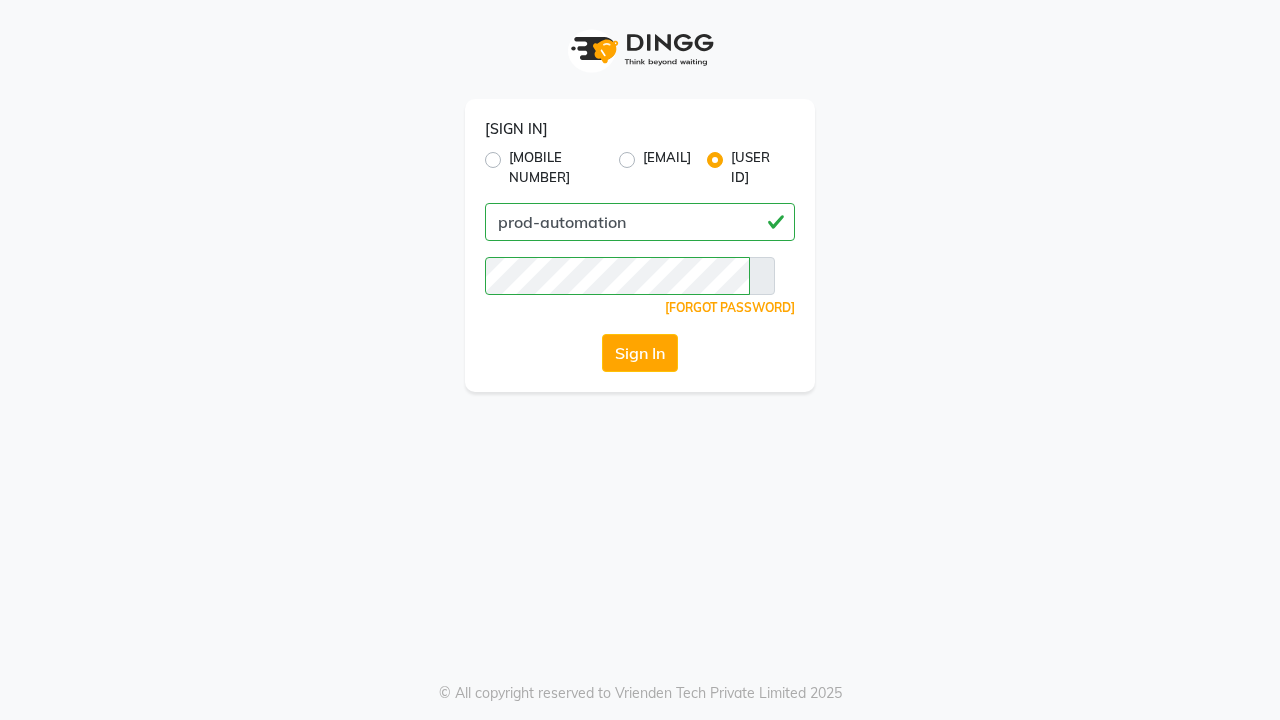 scroll, scrollTop: 0, scrollLeft: 0, axis: both 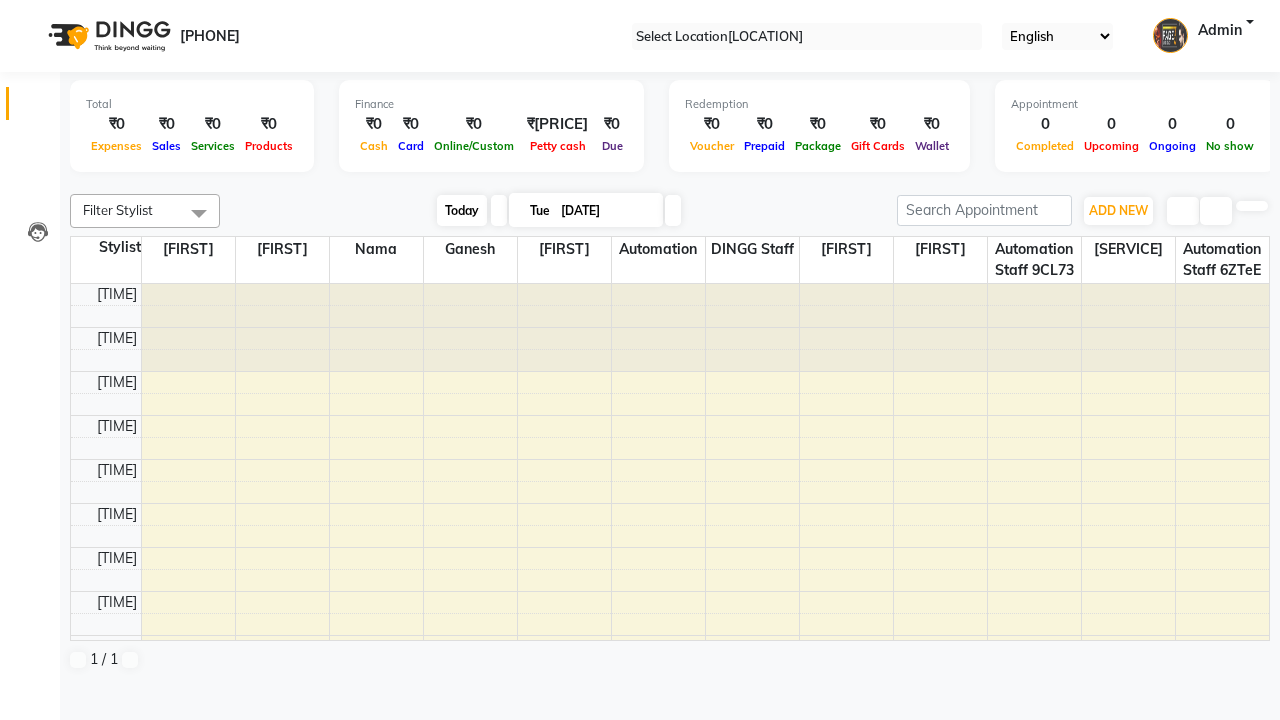 click on "Today" at bounding box center (462, 210) 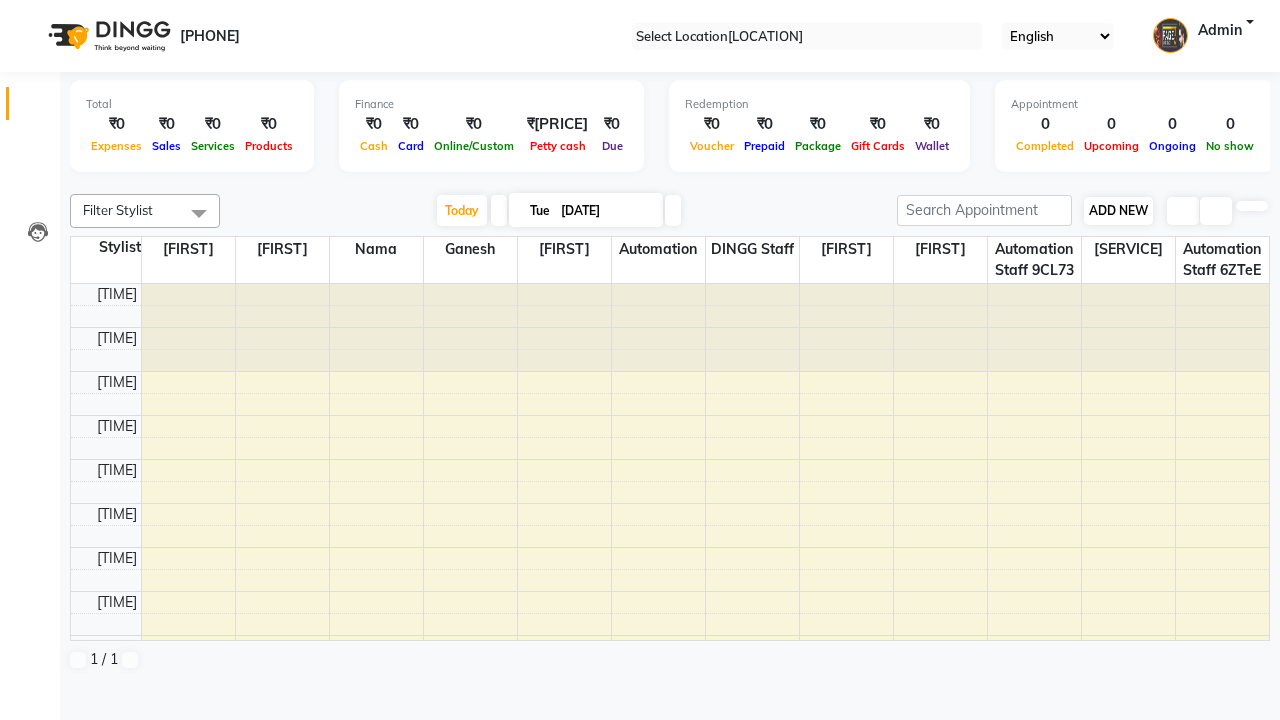 click on "ADD NEW" at bounding box center [1118, 210] 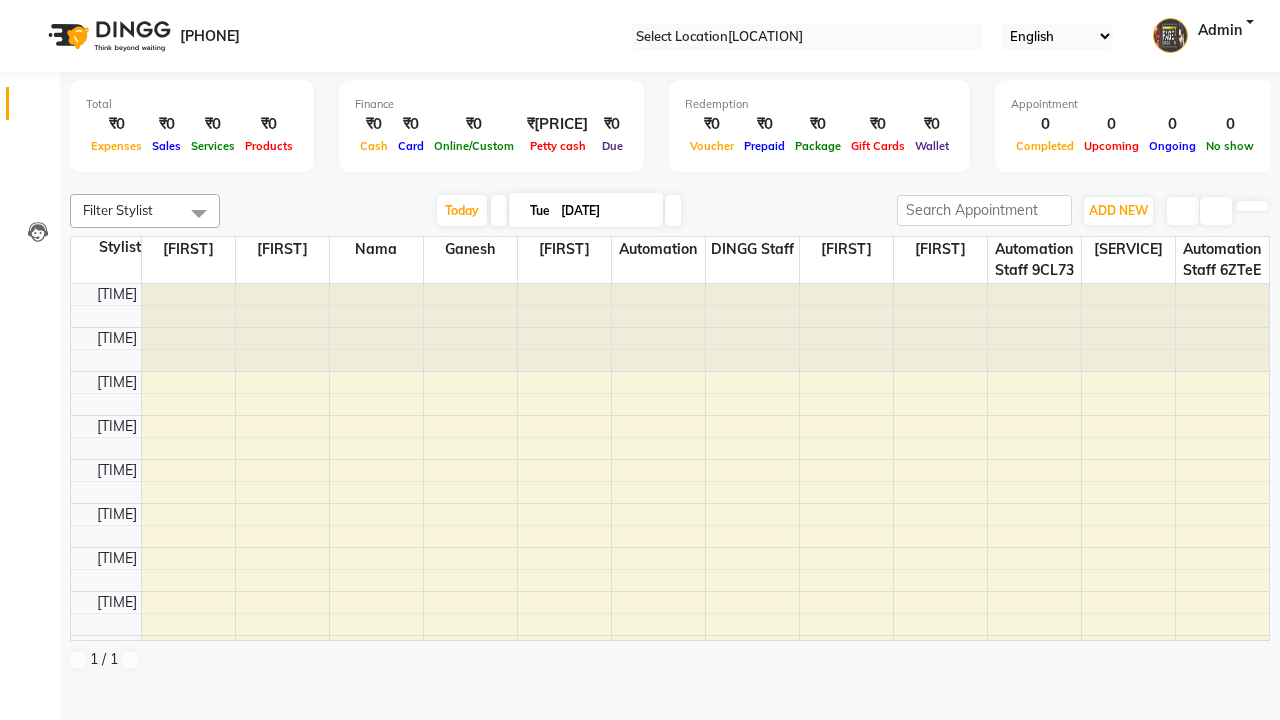 click on "Add Appointment" at bounding box center [0, 0] 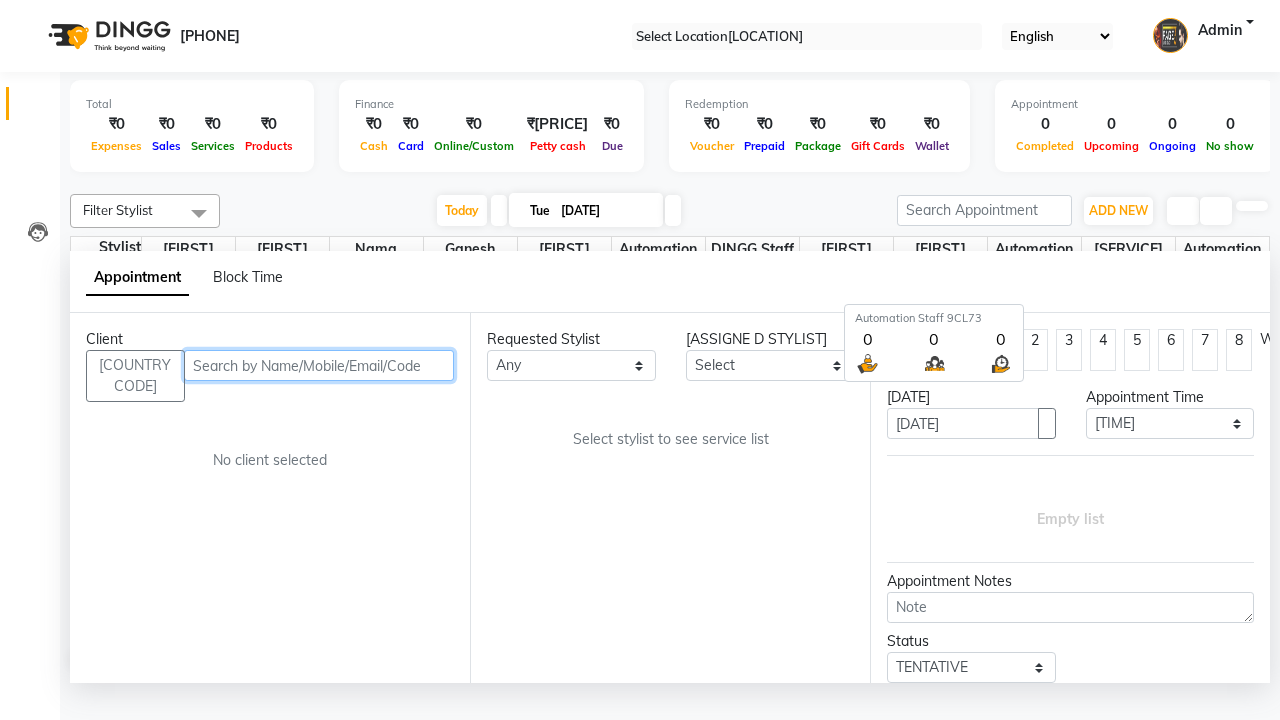 scroll, scrollTop: 1, scrollLeft: 0, axis: vertical 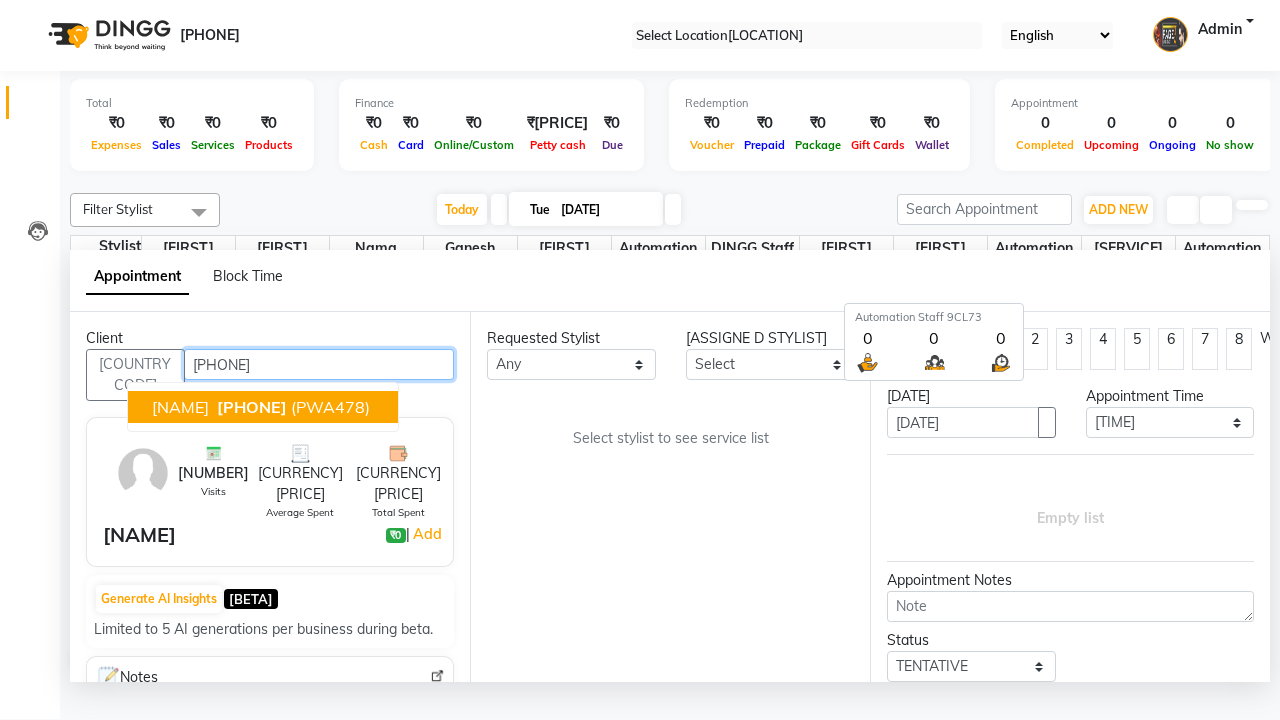 click on "[PHONE]" at bounding box center (252, 407) 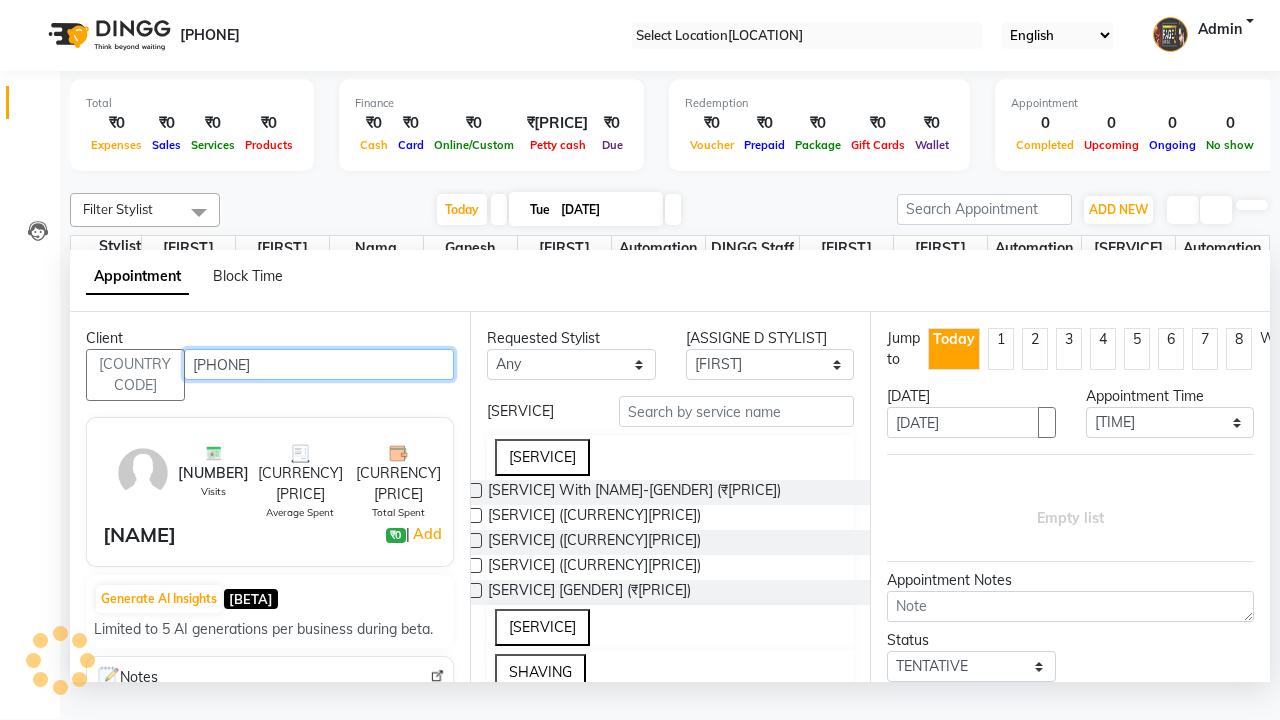 scroll, scrollTop: 0, scrollLeft: 0, axis: both 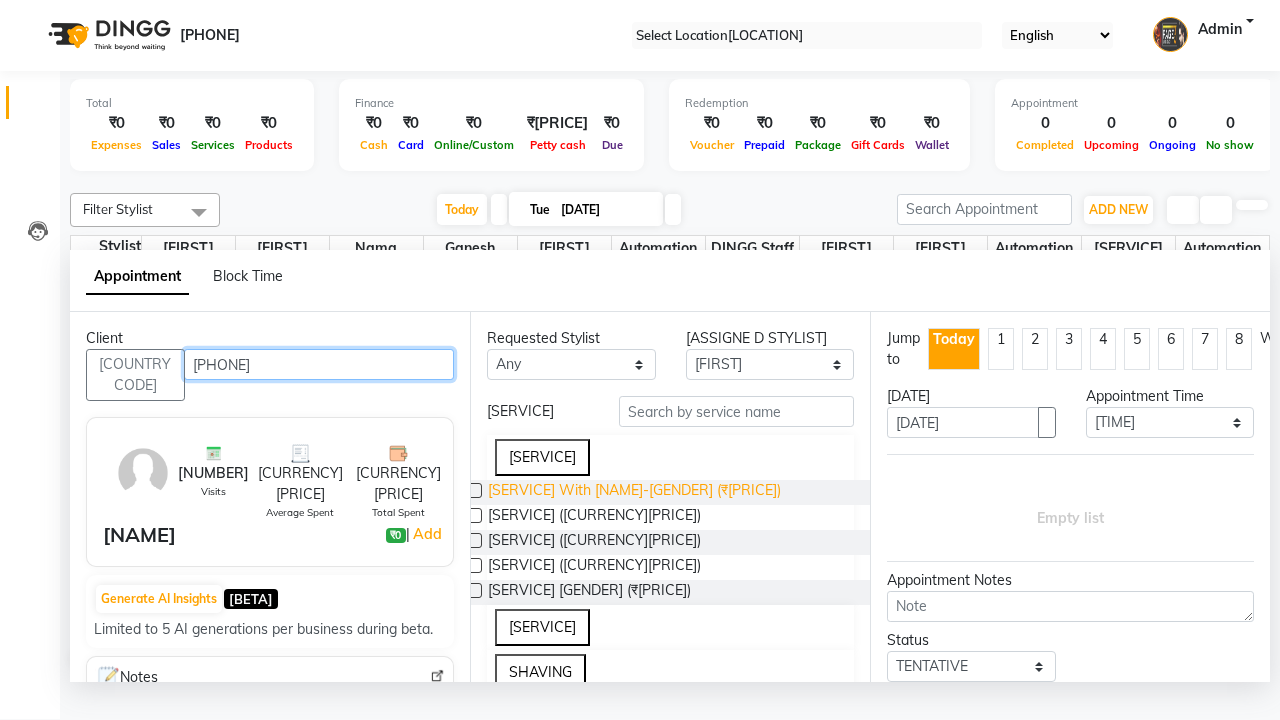 type on "[PHONE]" 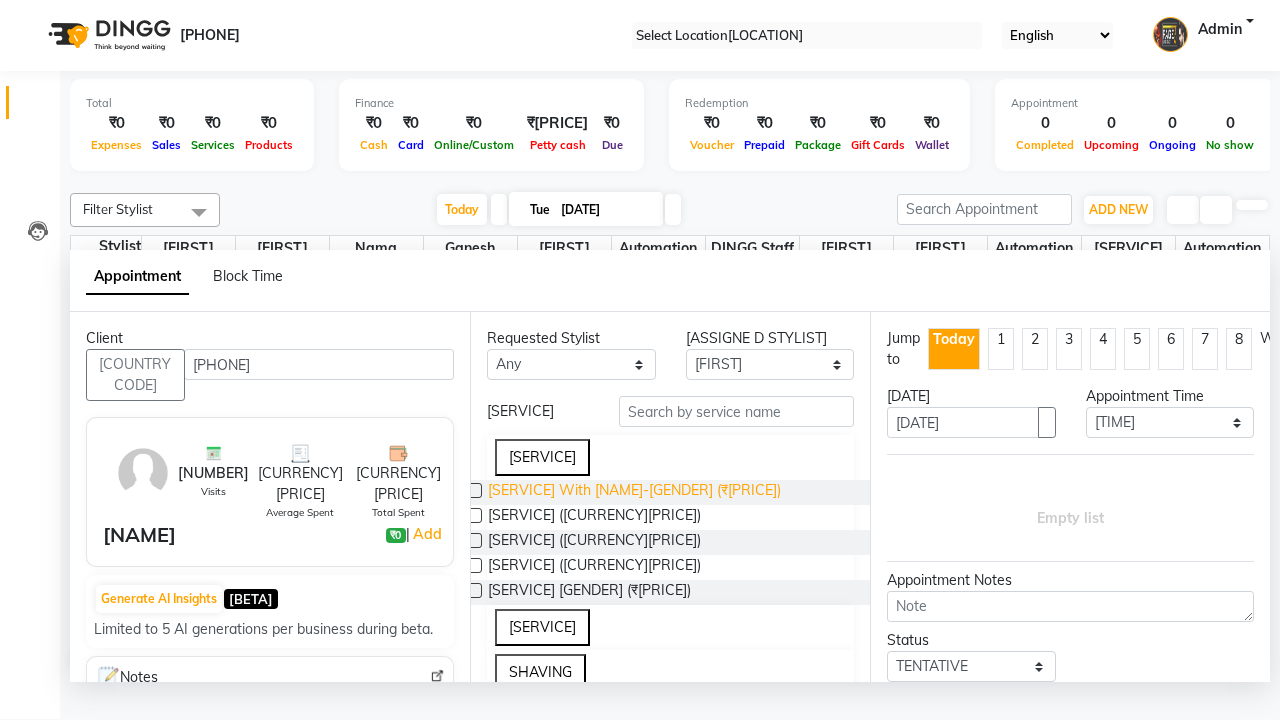 click on "[SERVICE] With [NAME]-[GENDER] (₹[PRICE])" at bounding box center [634, 492] 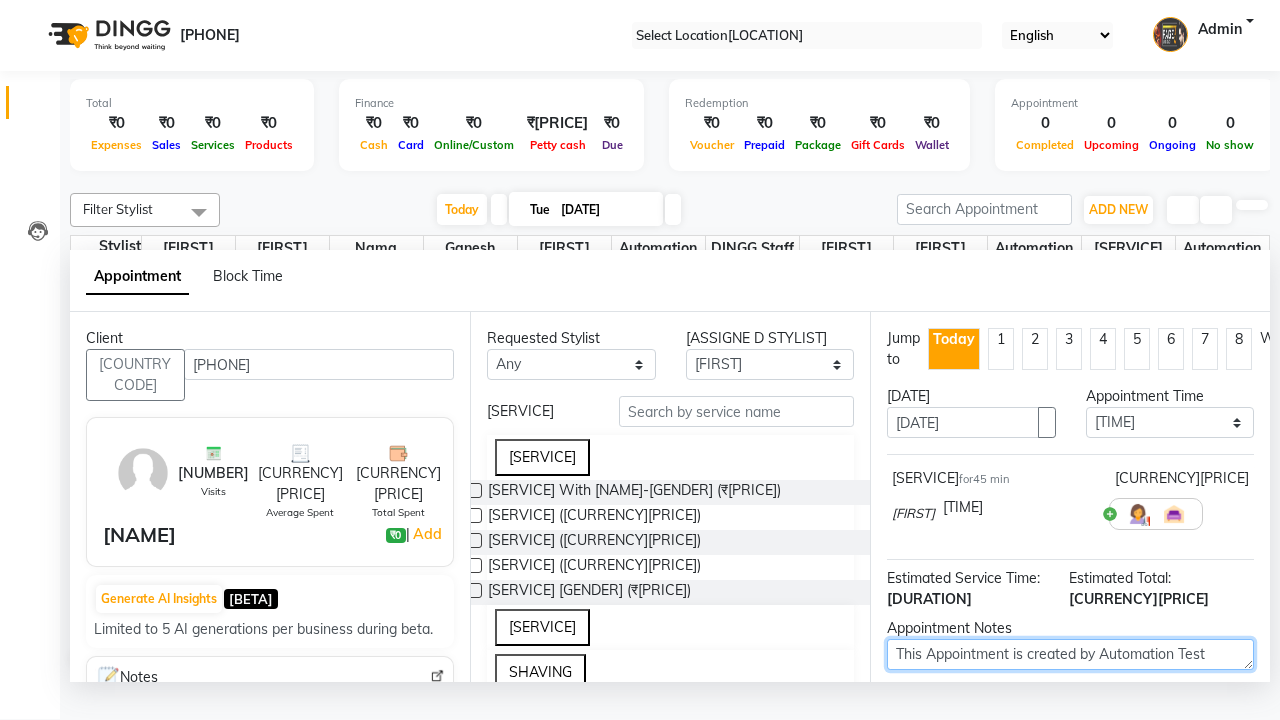 type on "This Appointment is created by Automation Test" 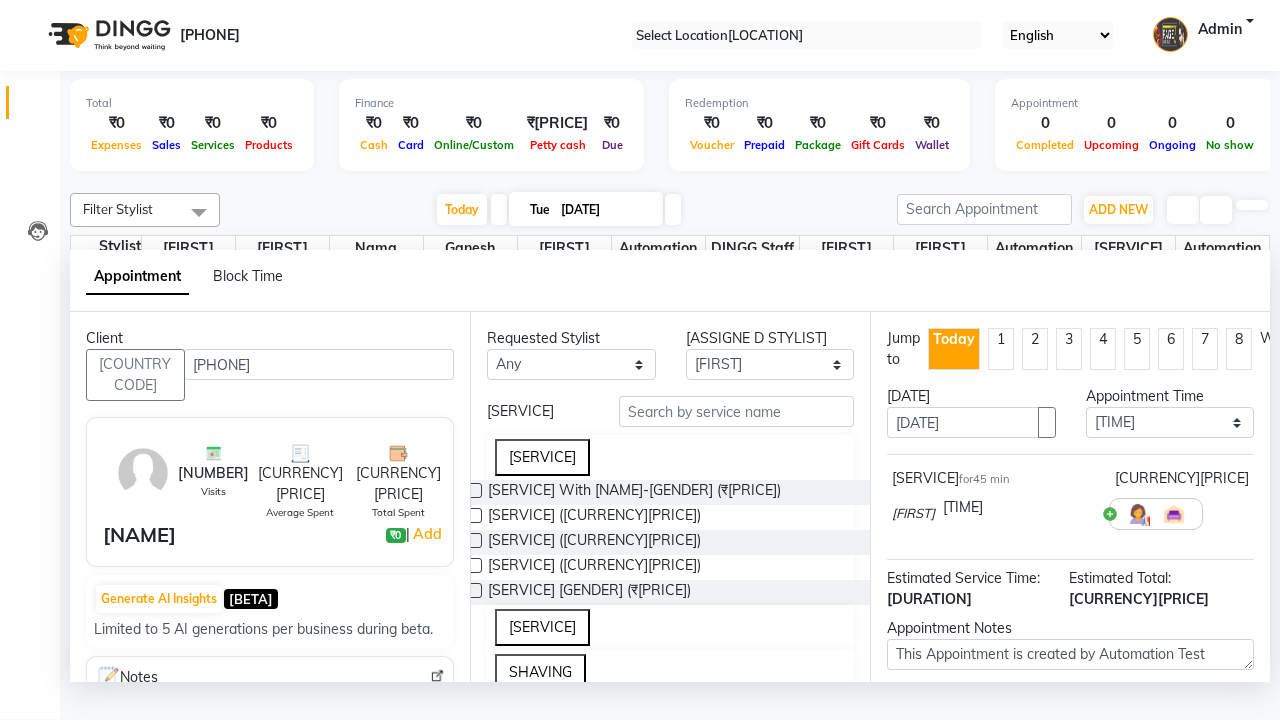 click at bounding box center [974, 781] 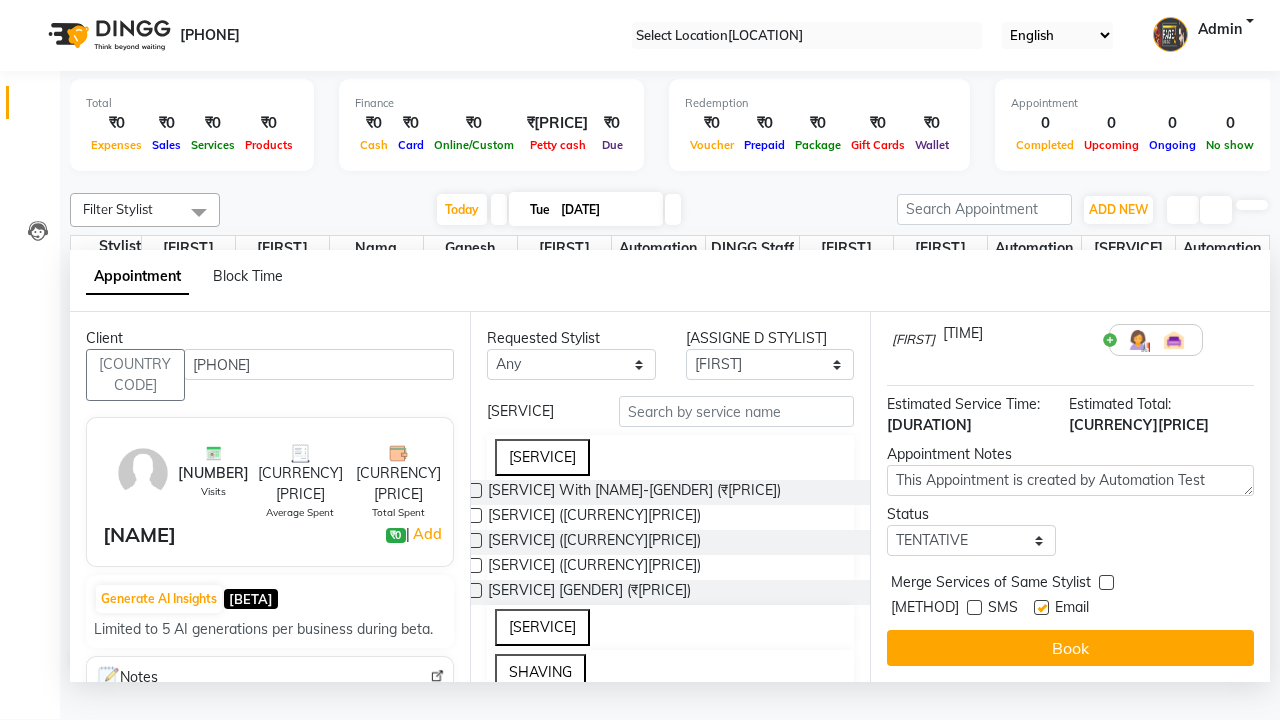 click at bounding box center (1041, 607) 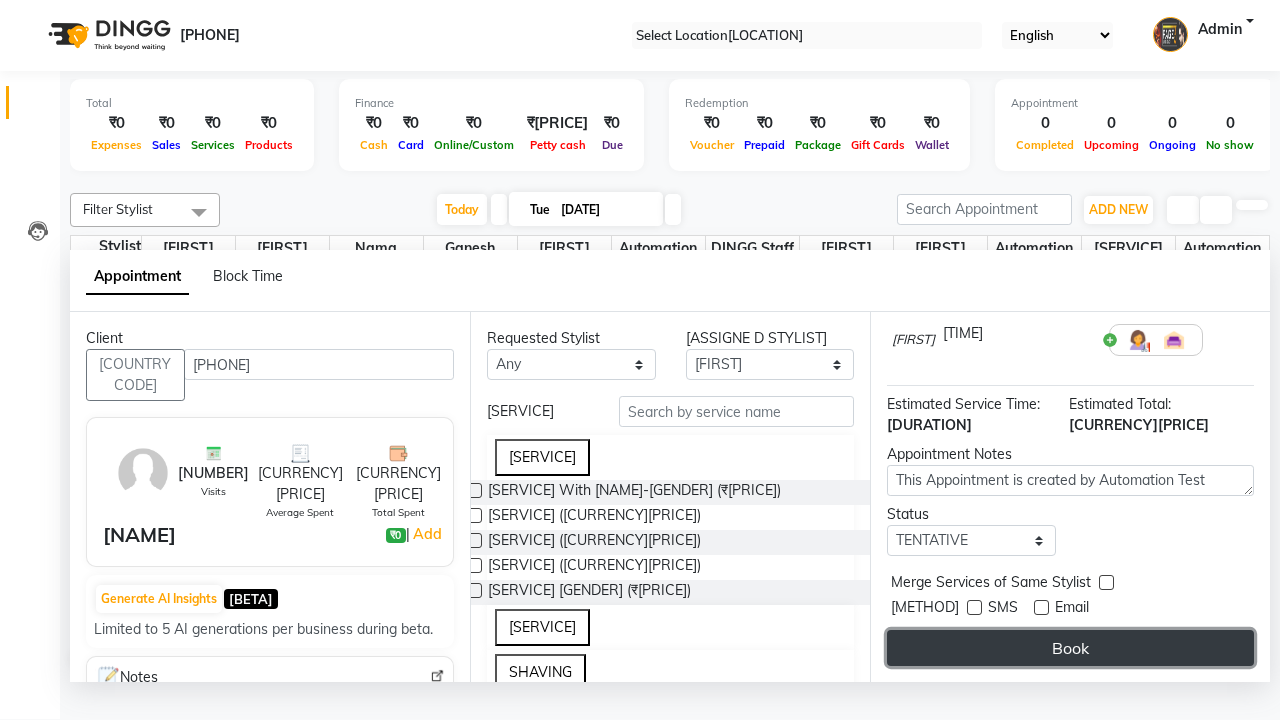 click on "Book" at bounding box center [1070, 648] 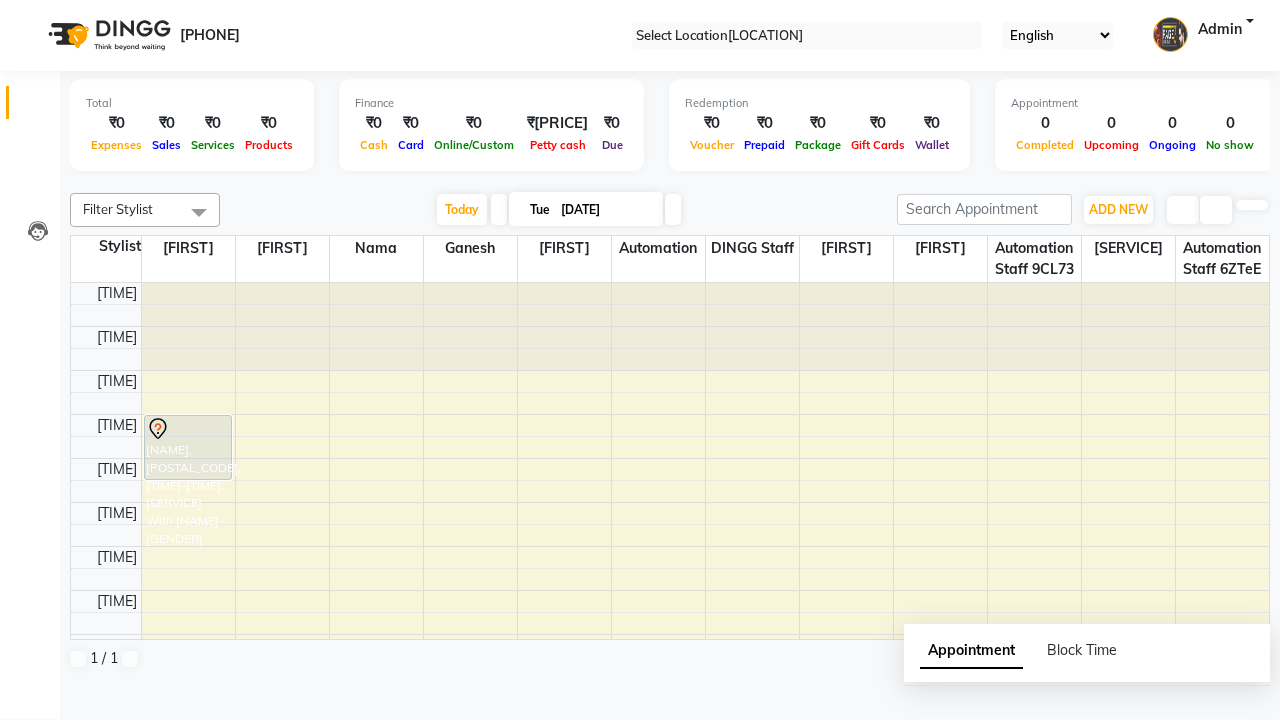 scroll, scrollTop: 0, scrollLeft: 0, axis: both 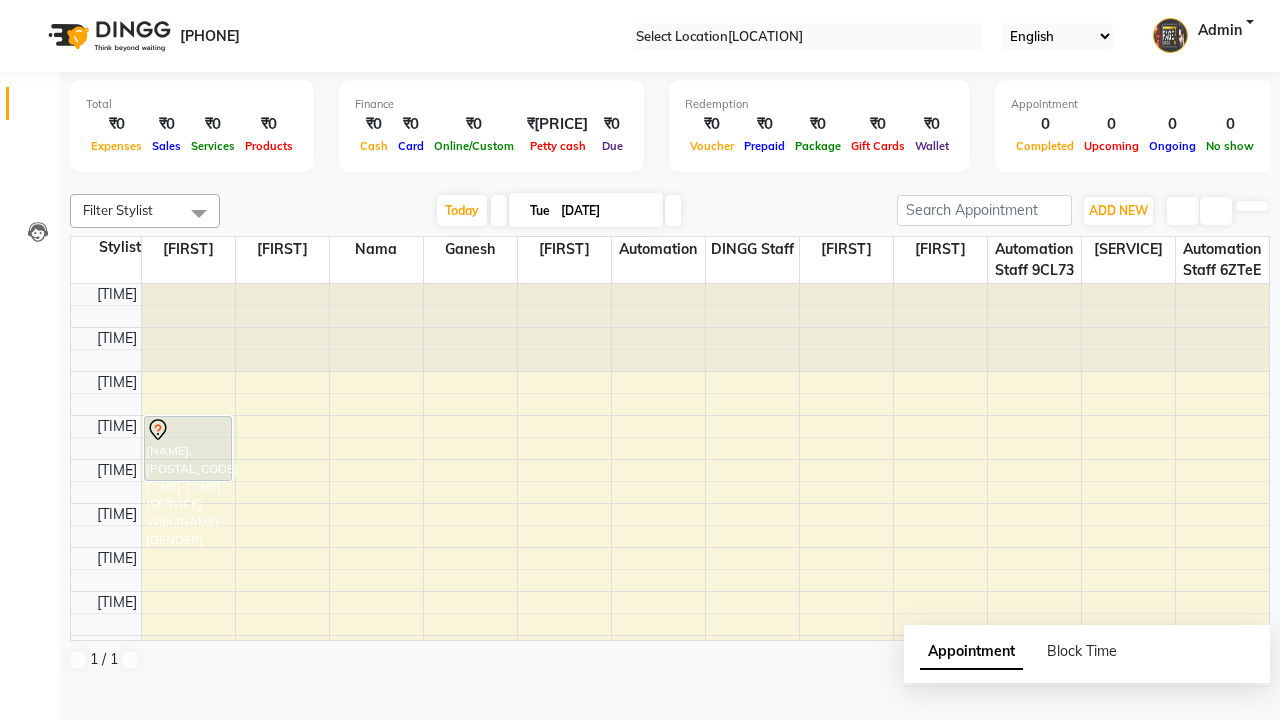 click on "Success" at bounding box center (640, 751) 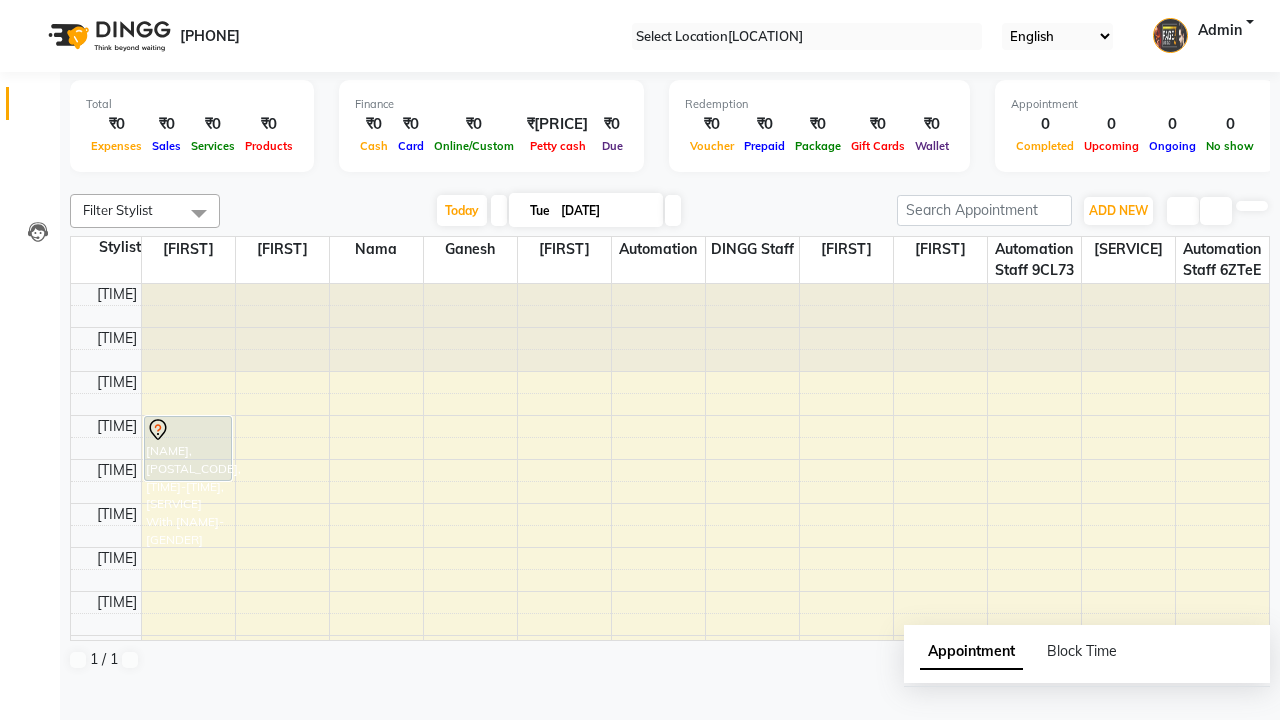 click at bounding box center [199, 213] 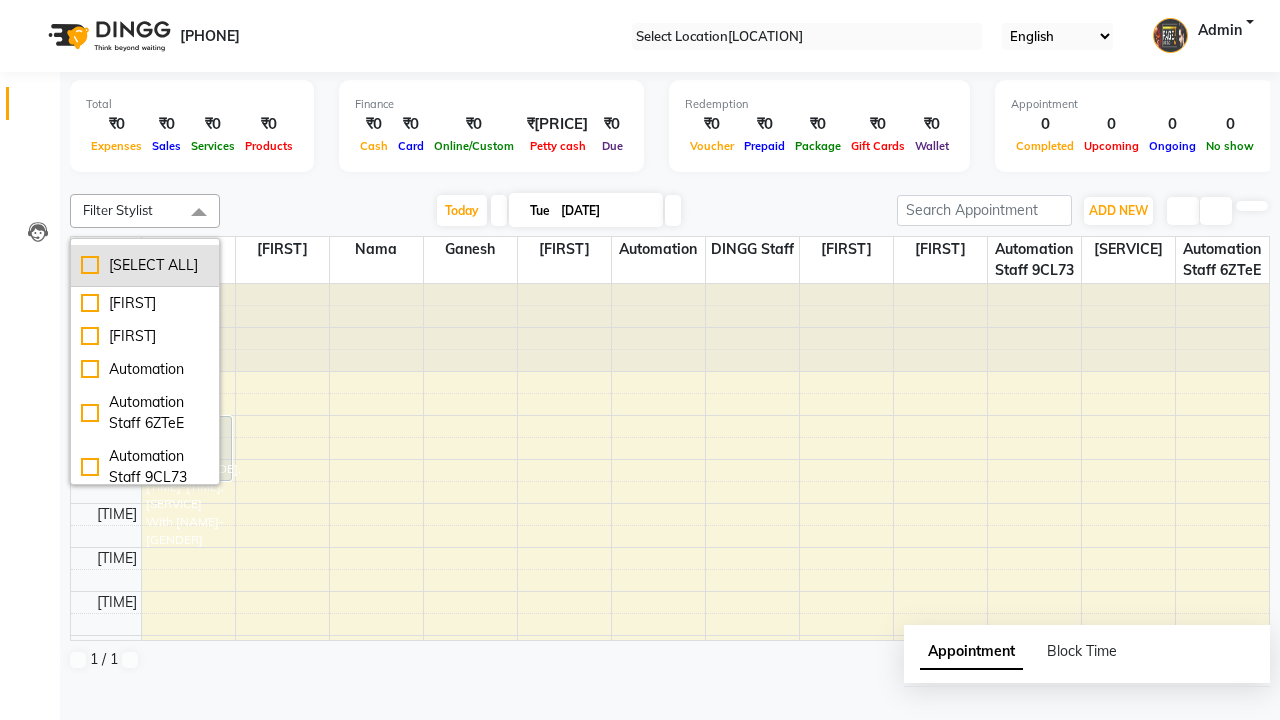 click on "[SELECT ALL]" at bounding box center (145, 265) 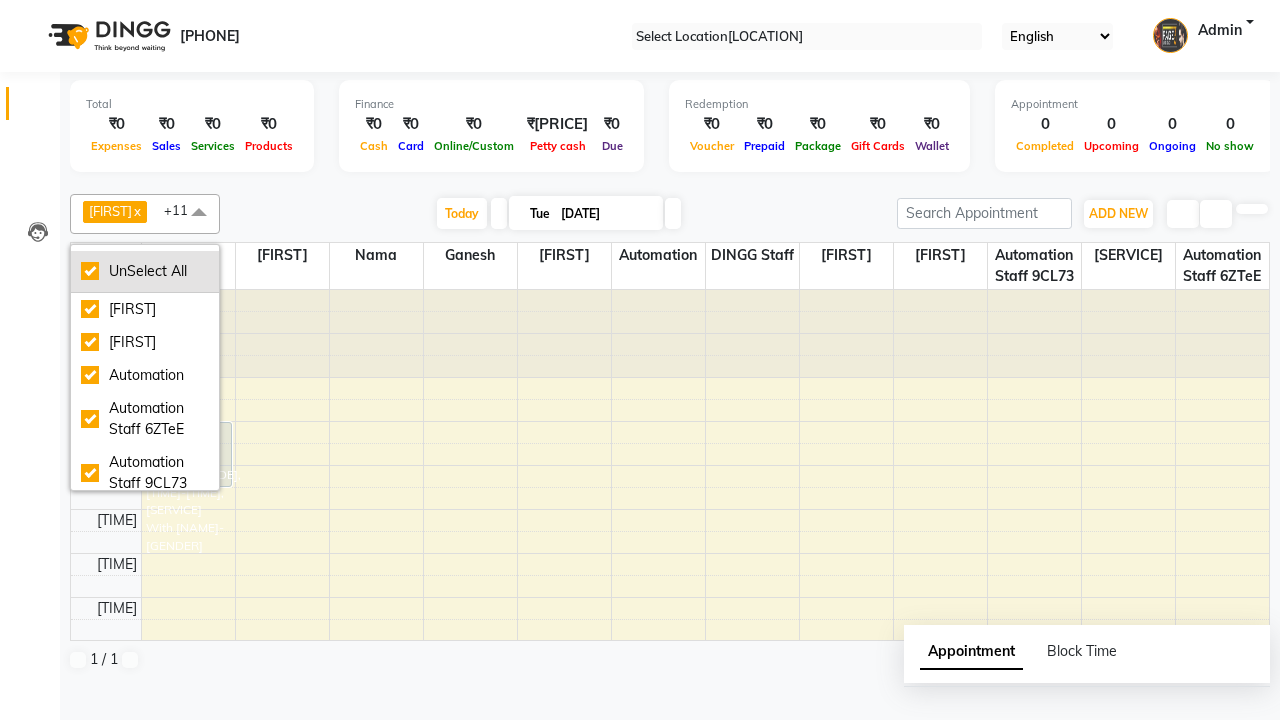 click on "UnSelect All" at bounding box center [145, 271] 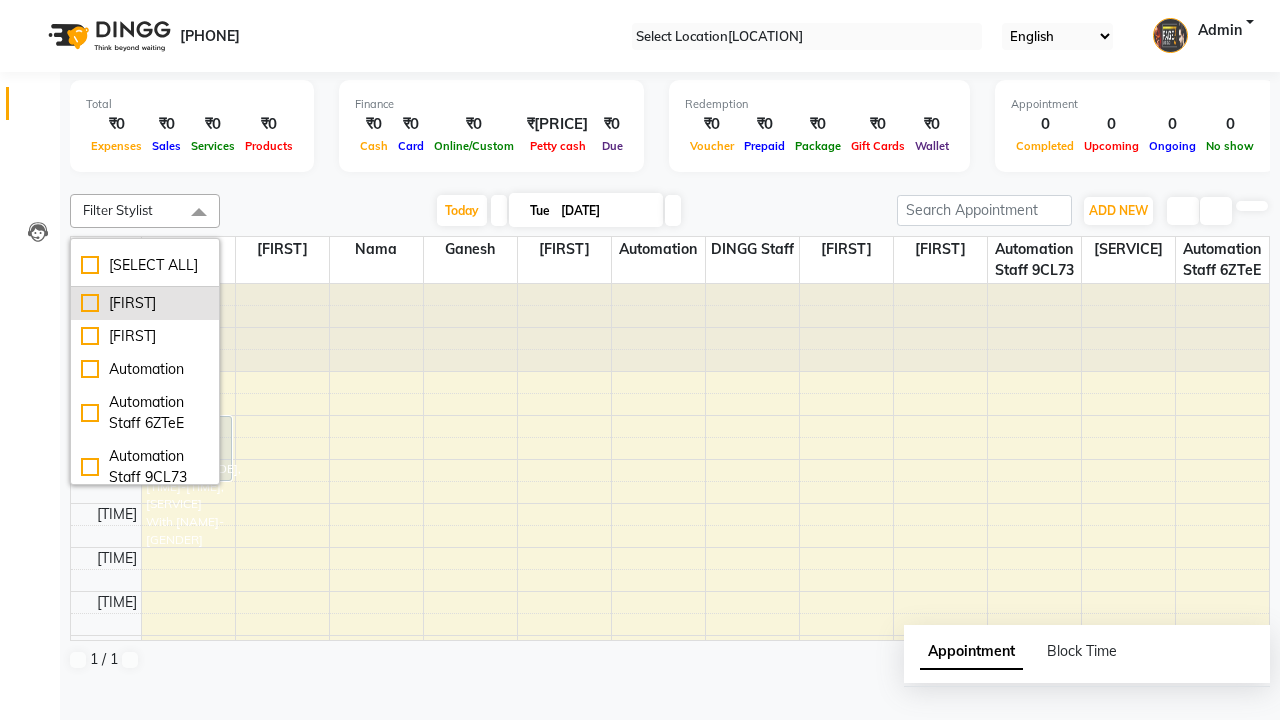 click on "[FIRST]" at bounding box center (145, 303) 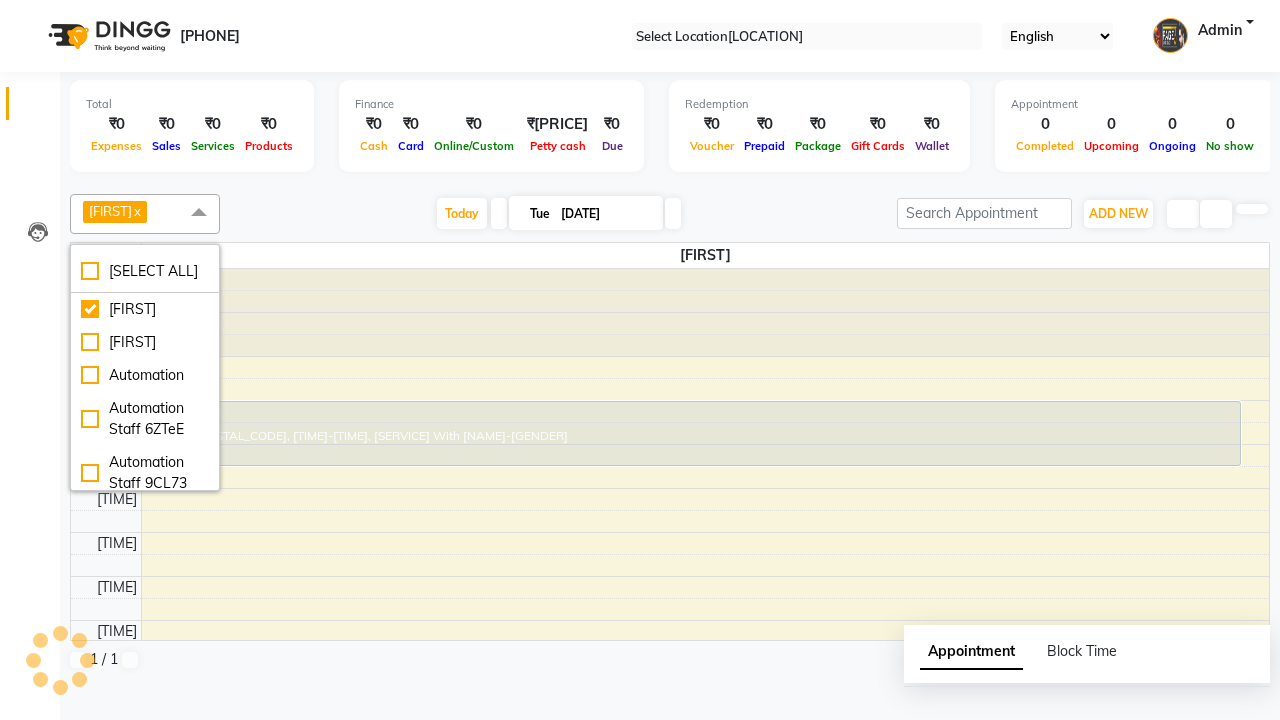 click at bounding box center (199, 213) 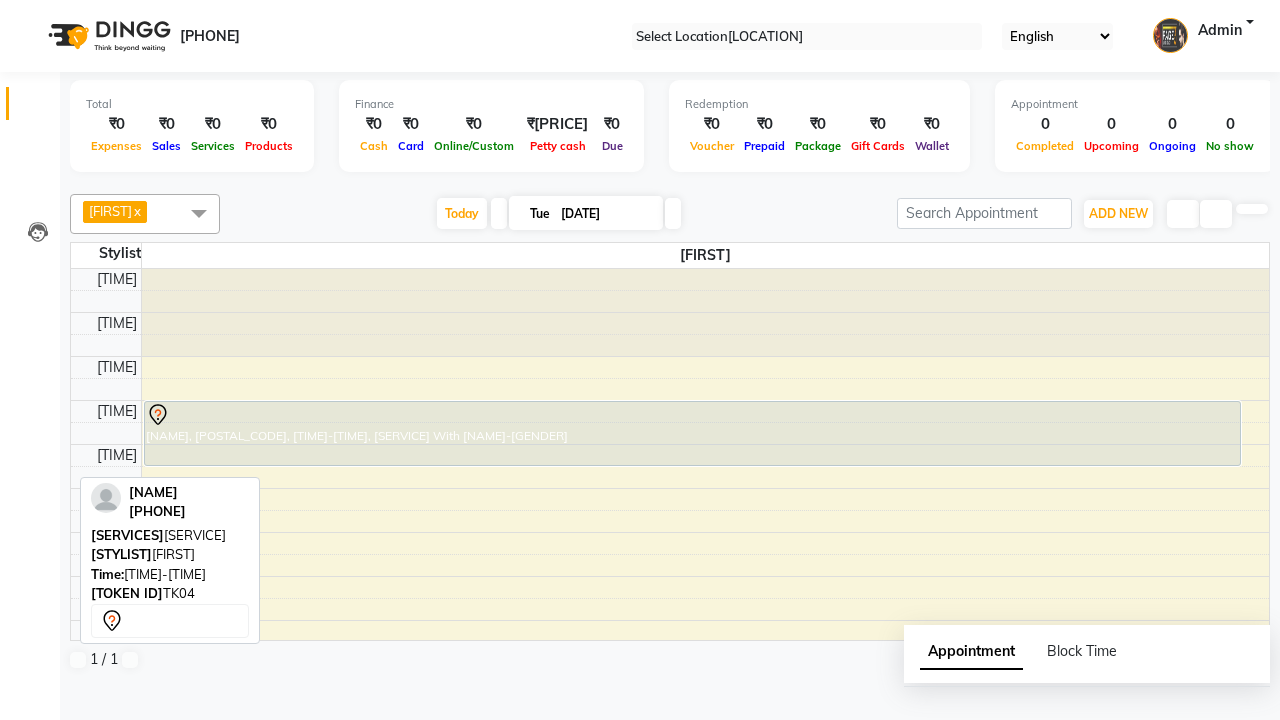click on "[NAME], [POSTAL_CODE], [TIME]-[TIME], [SERVICE] With [NAME]-[GENDER]" at bounding box center [692, 433] 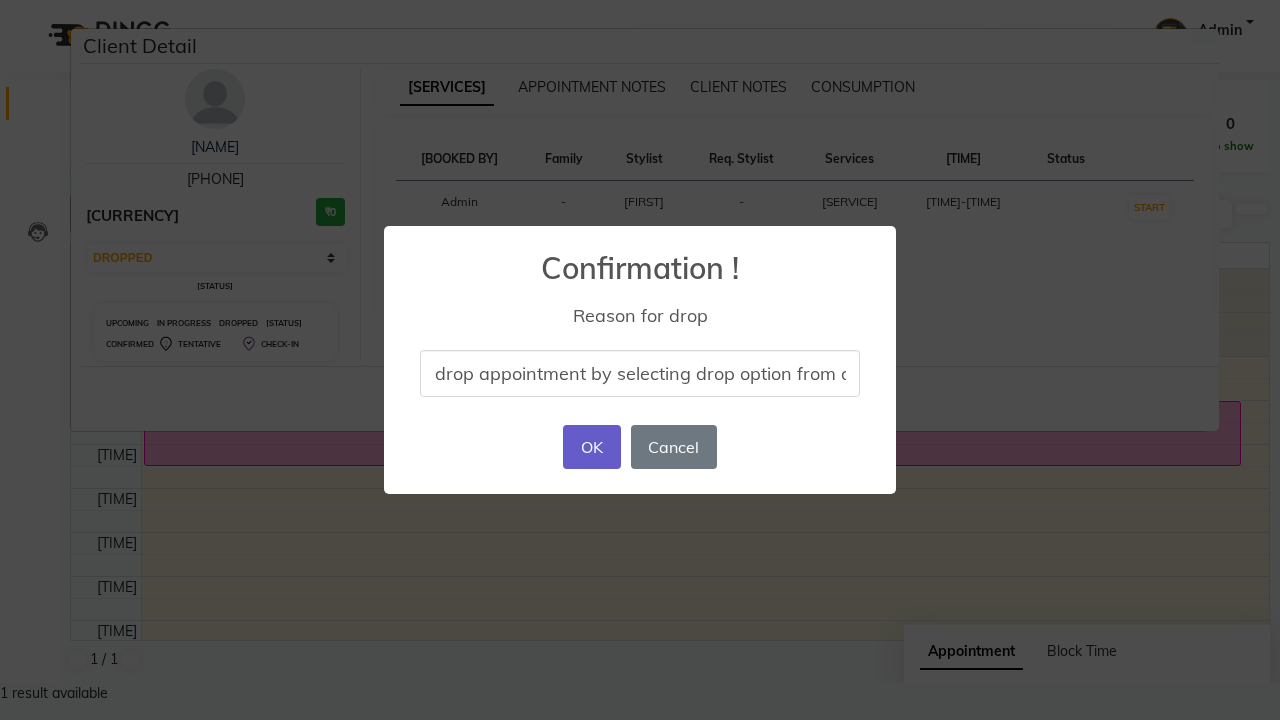 type on "drop appointment by selecting drop option from dropdown" 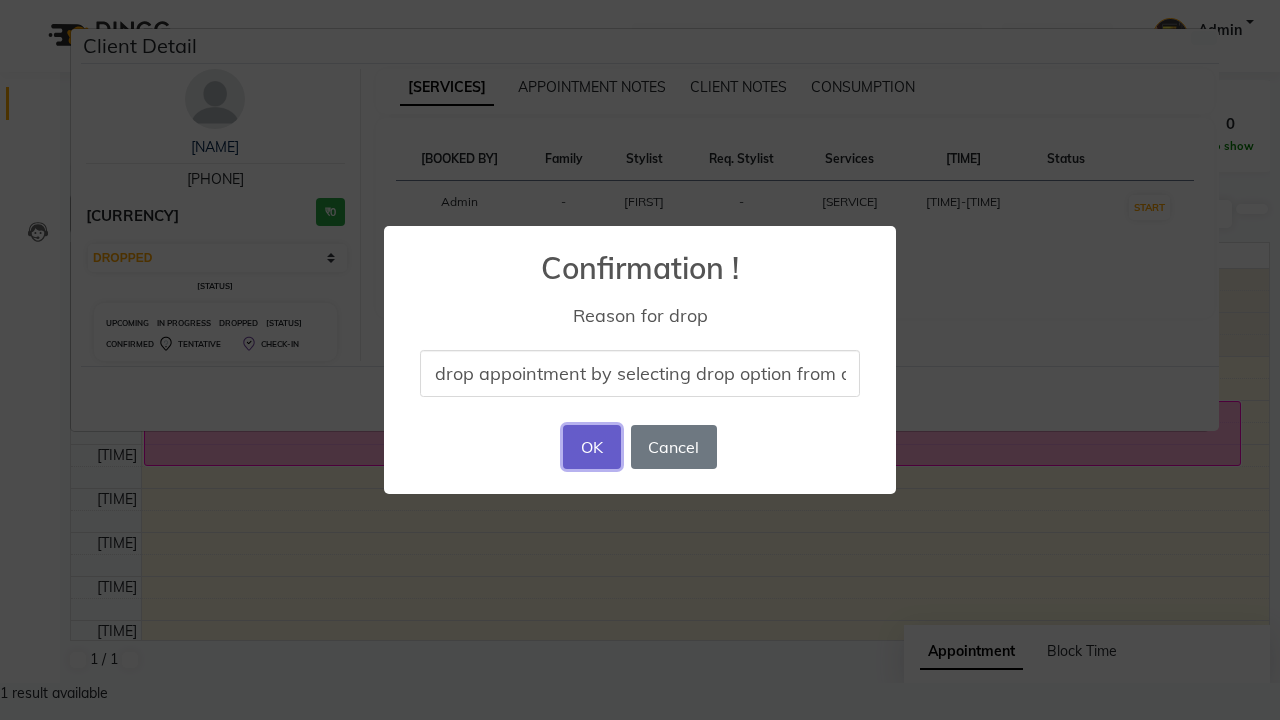 click on "OK" at bounding box center (591, 447) 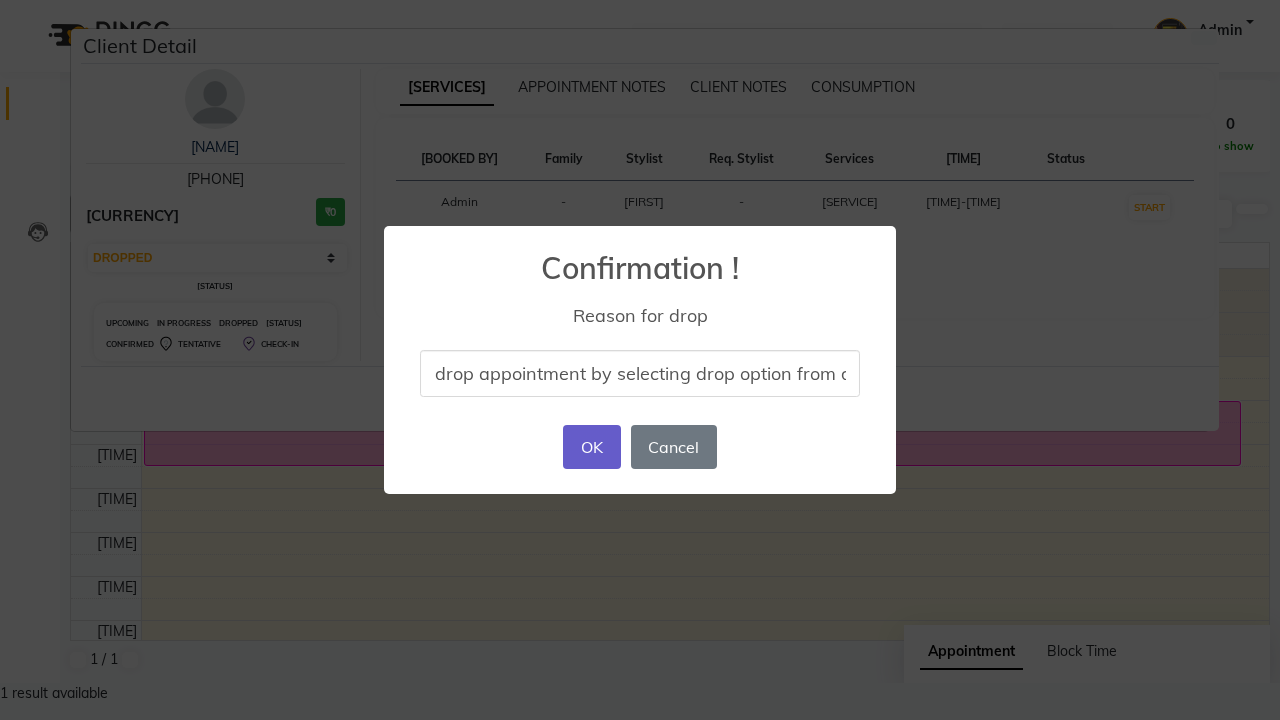 scroll, scrollTop: 0, scrollLeft: 0, axis: both 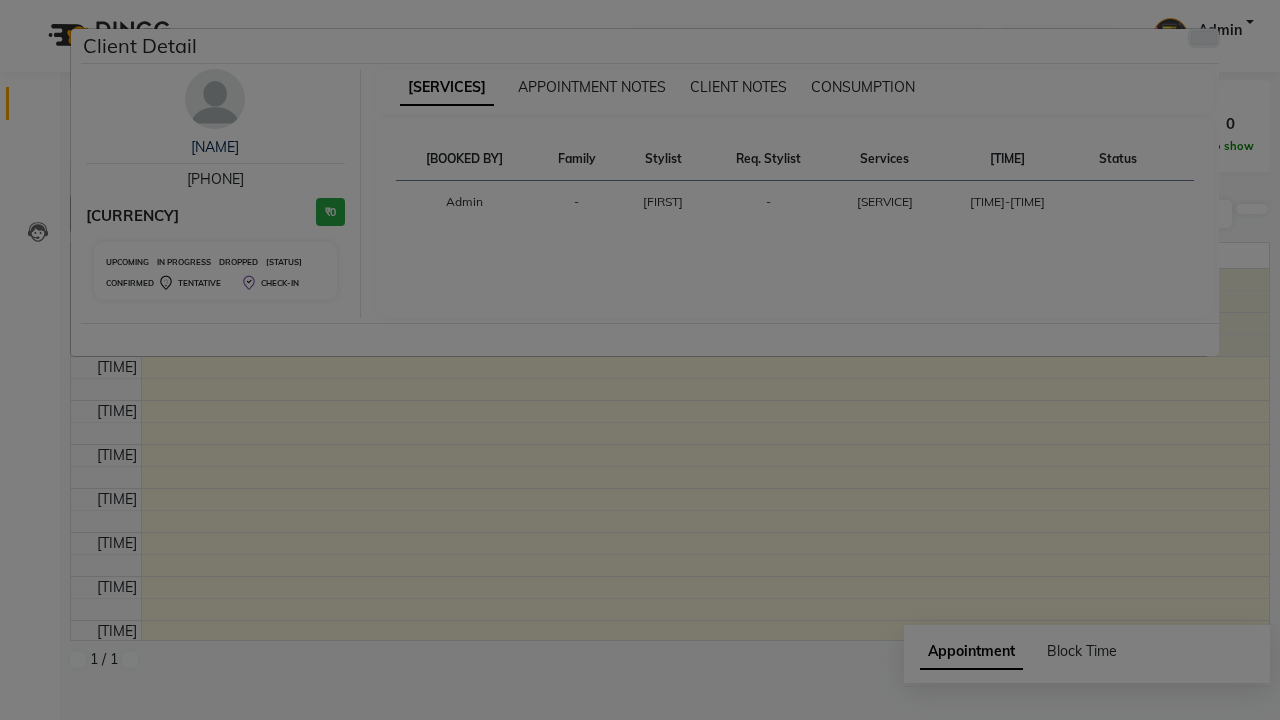 click at bounding box center [1204, 38] 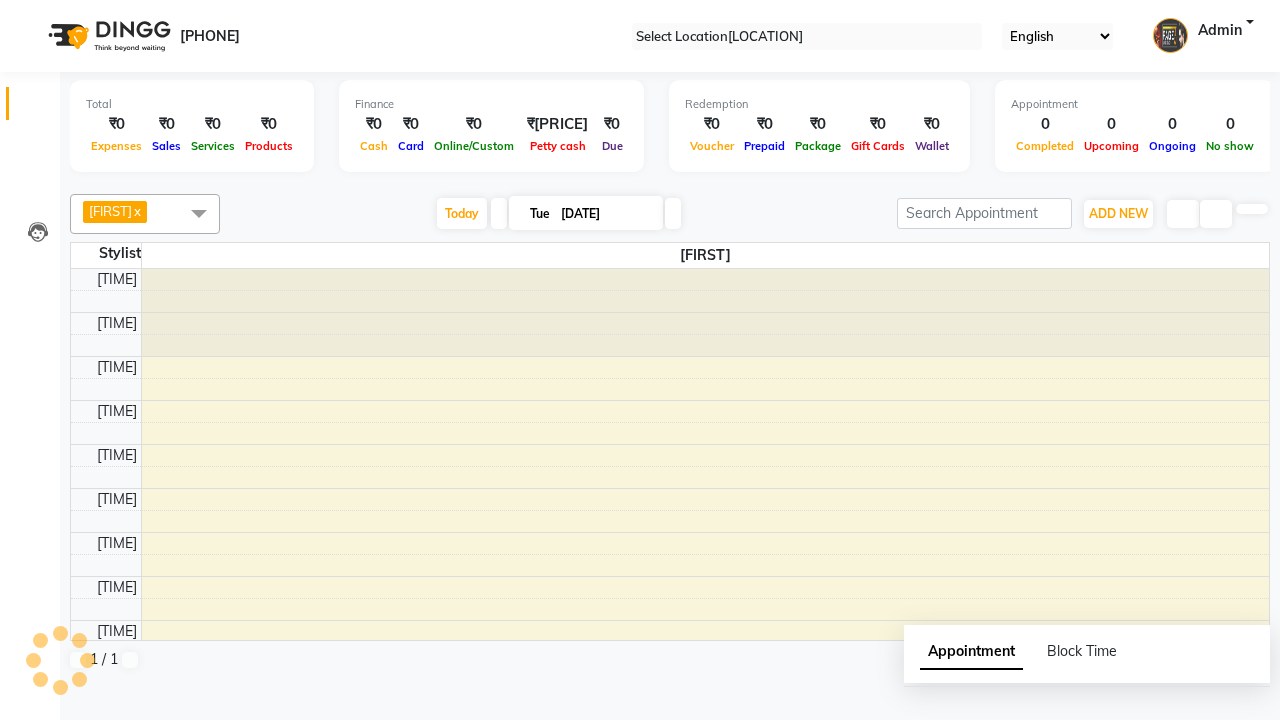click at bounding box center [199, 213] 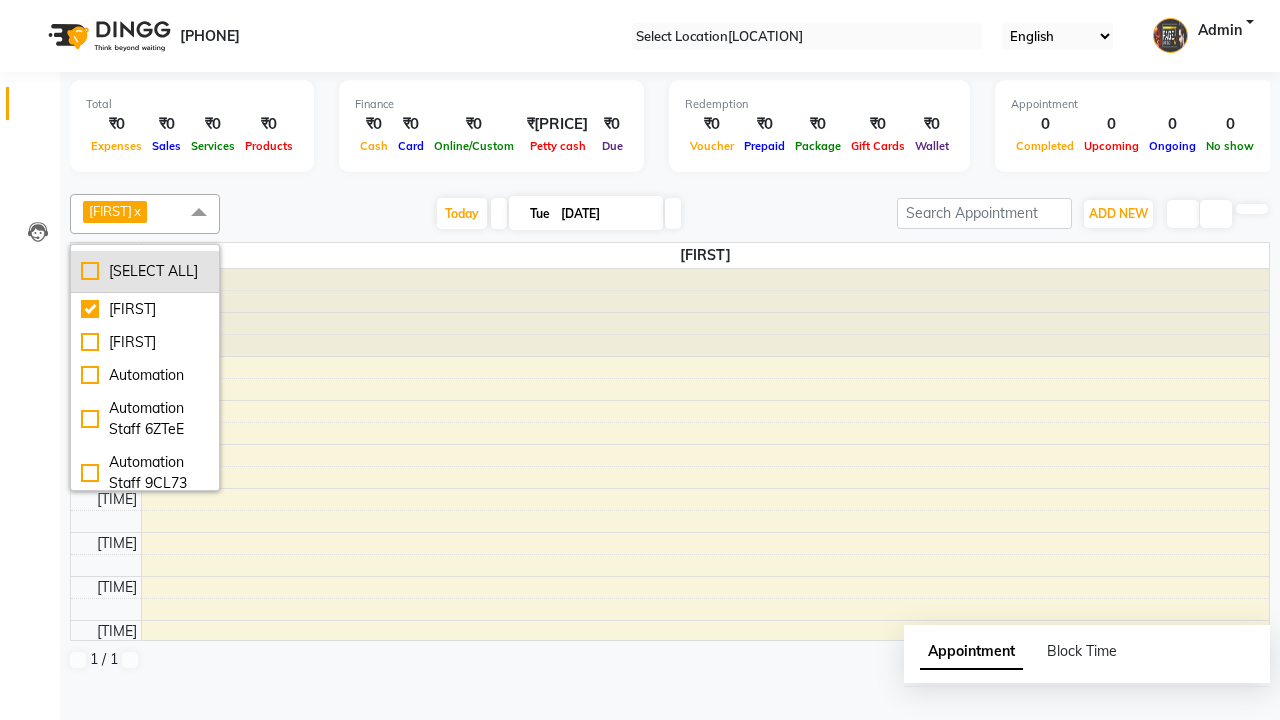 click on "[SELECT ALL]" at bounding box center [145, 271] 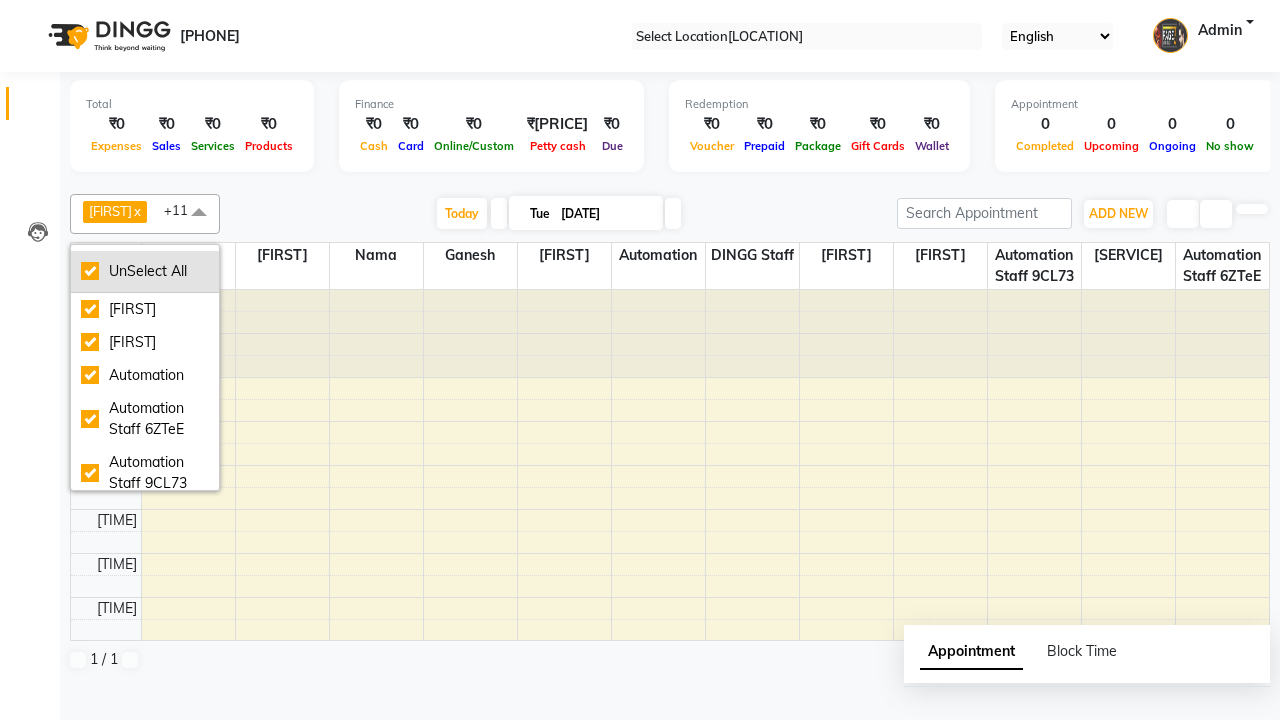 click on "UnSelect All" at bounding box center [145, 271] 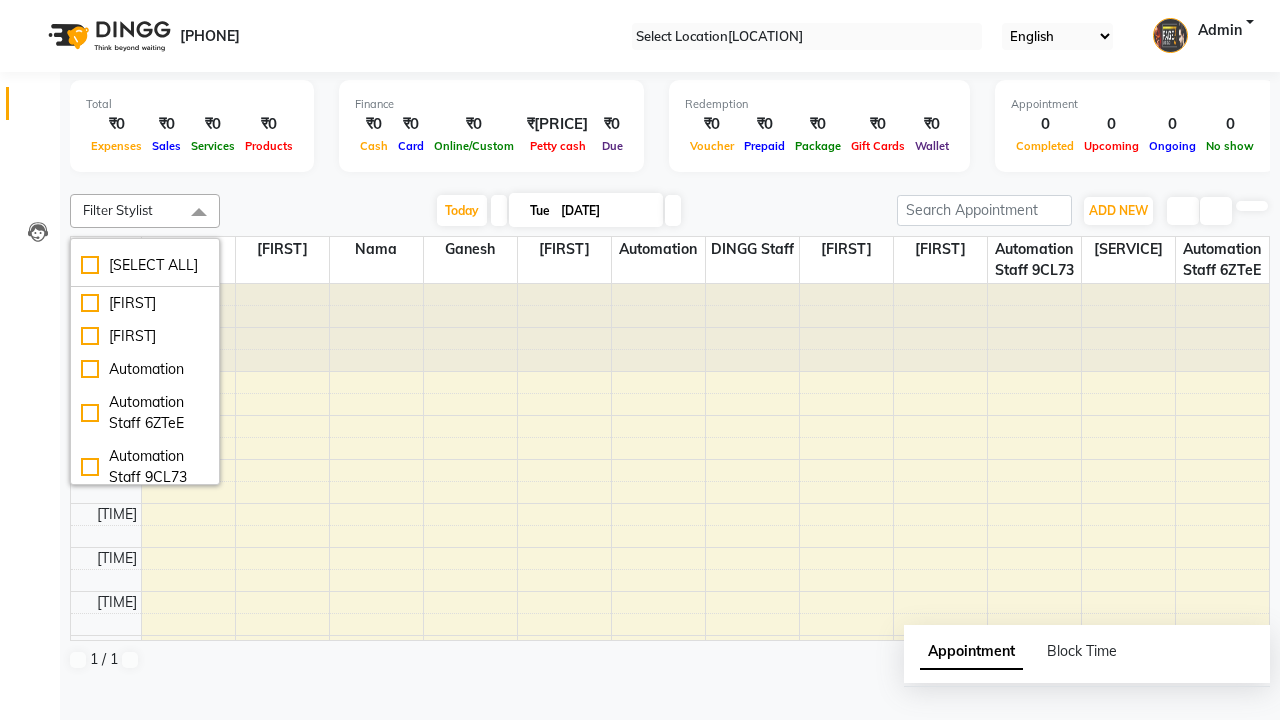 click at bounding box center (199, 213) 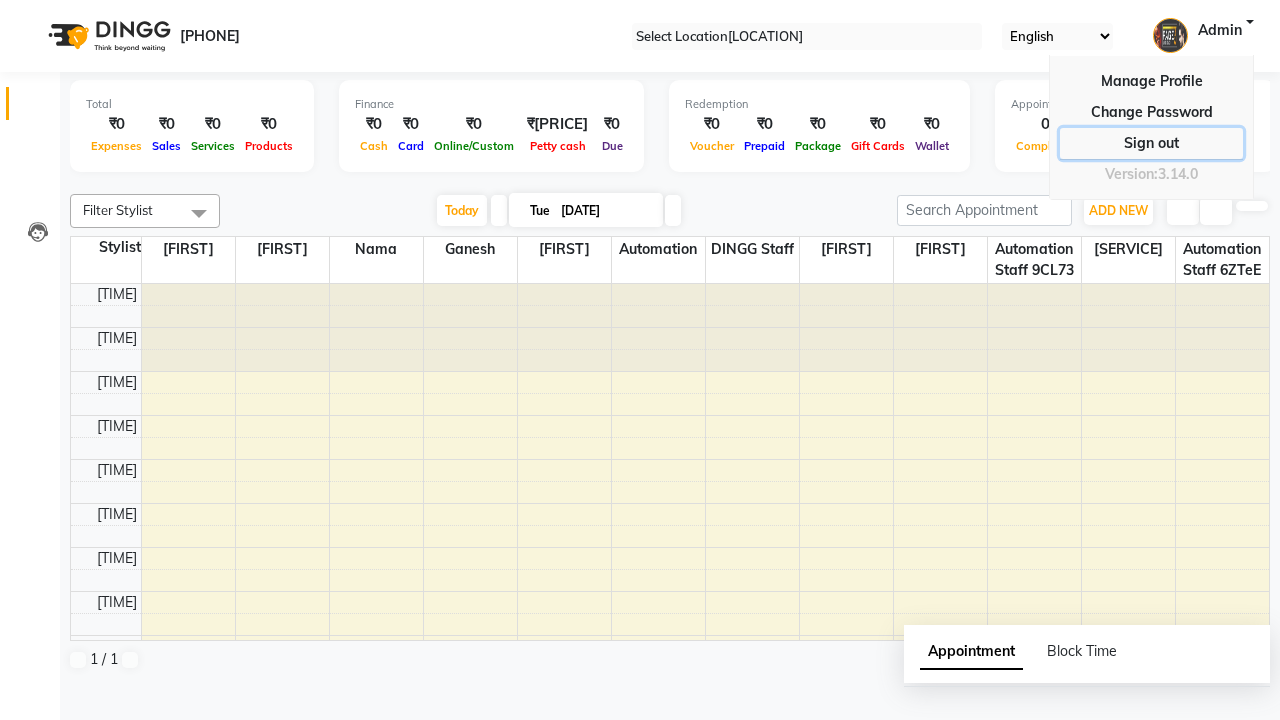 click on "Sign out" at bounding box center [1151, 112] 